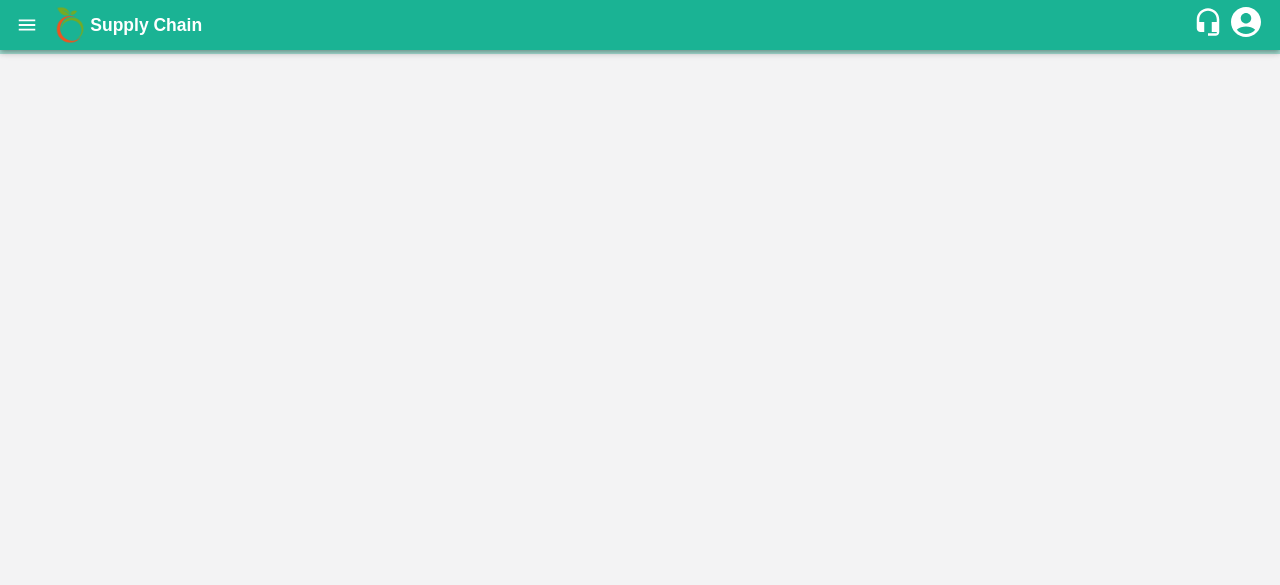 scroll, scrollTop: 0, scrollLeft: 0, axis: both 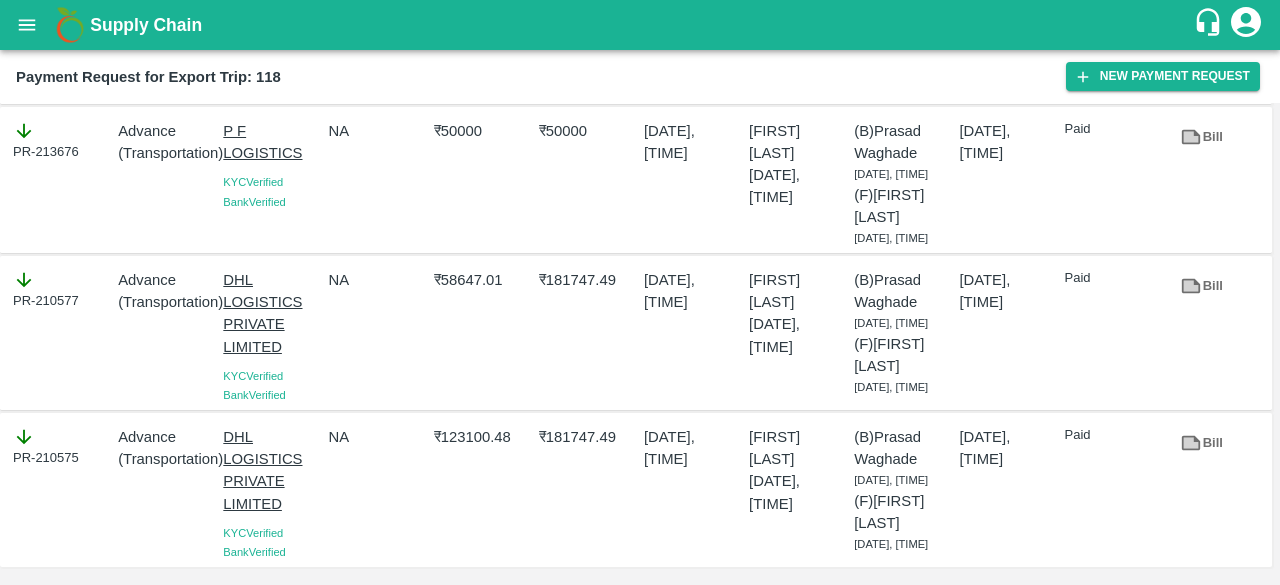 click on "₹  181747.49" at bounding box center (587, 437) 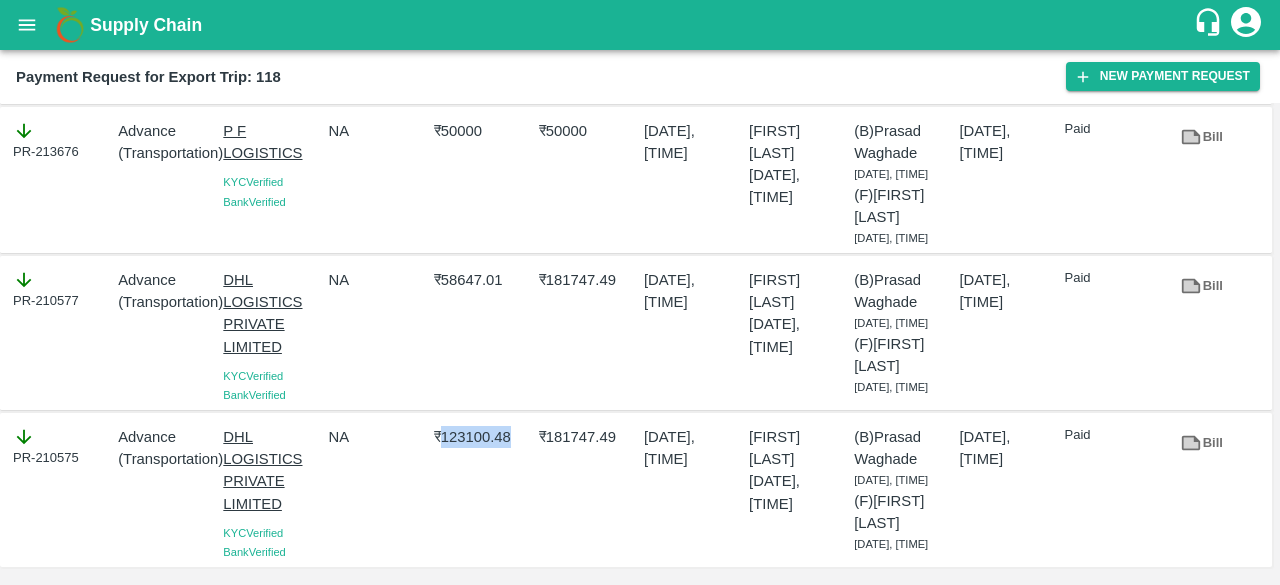 click on "₹  123100.48" at bounding box center [482, 437] 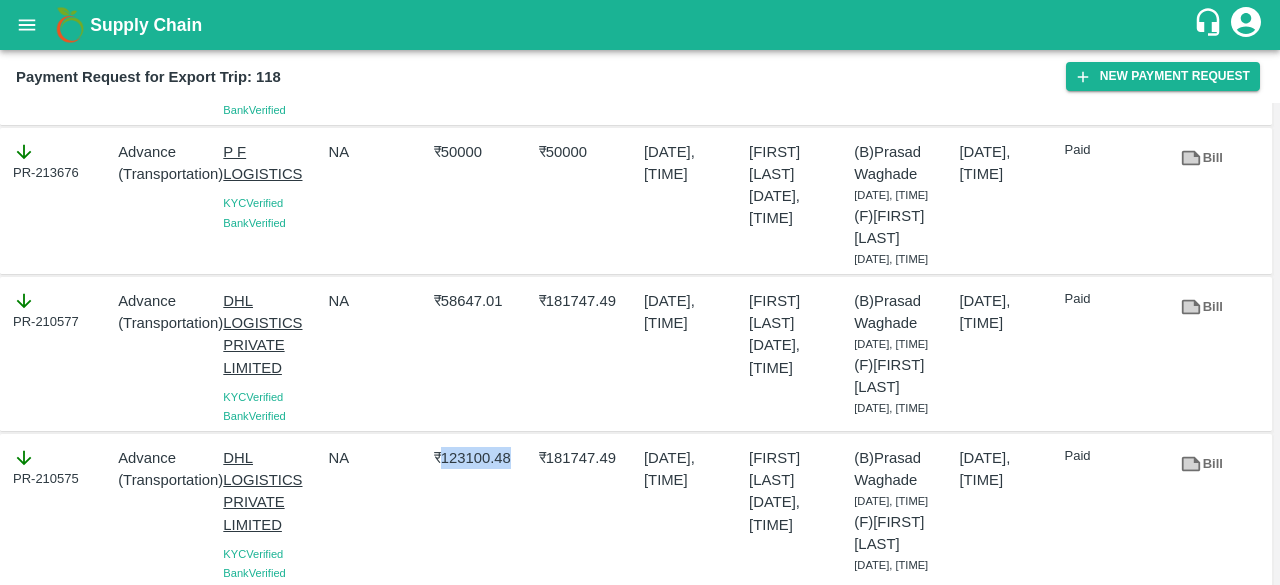 scroll, scrollTop: 334, scrollLeft: 0, axis: vertical 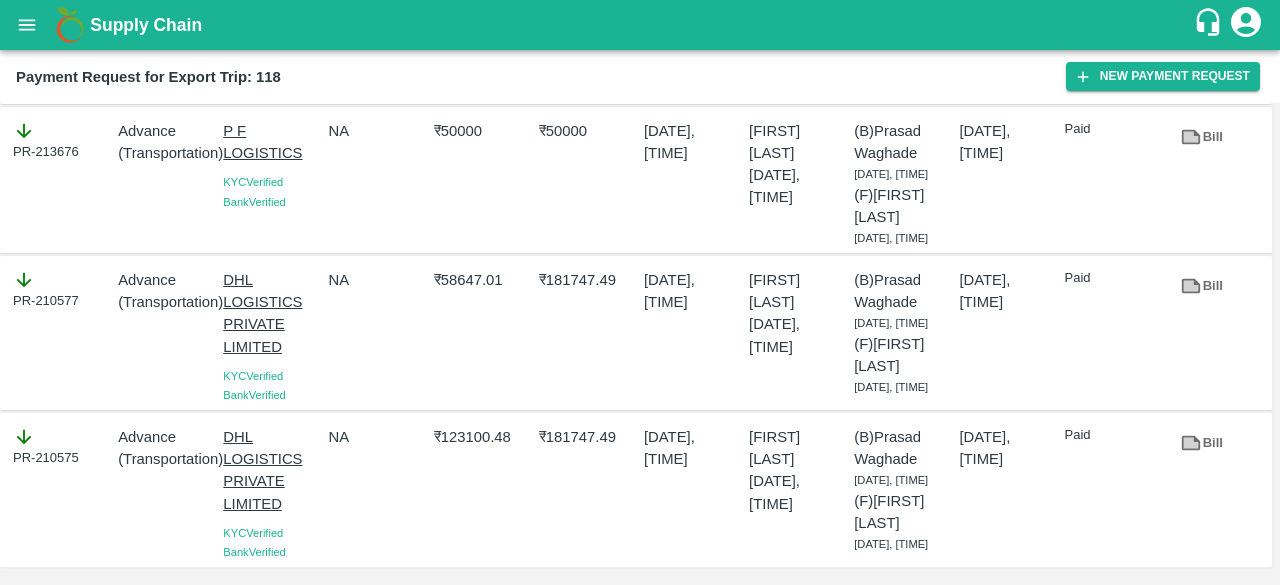 click on "₹  58647.01" at bounding box center [482, 280] 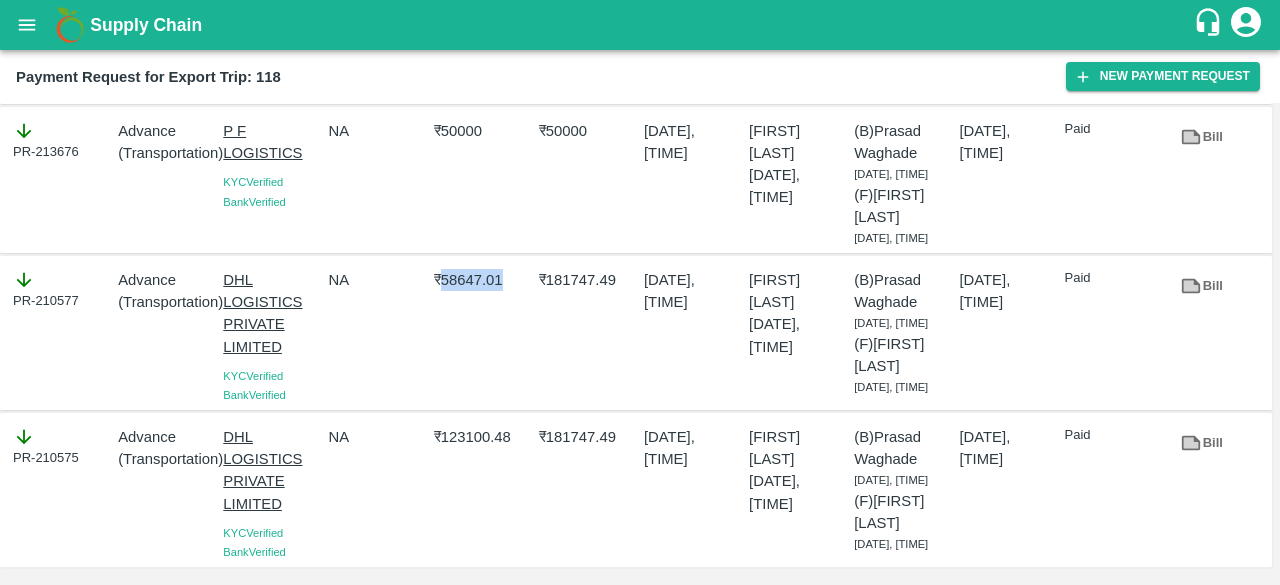 click on "₹  58647.01" at bounding box center (482, 280) 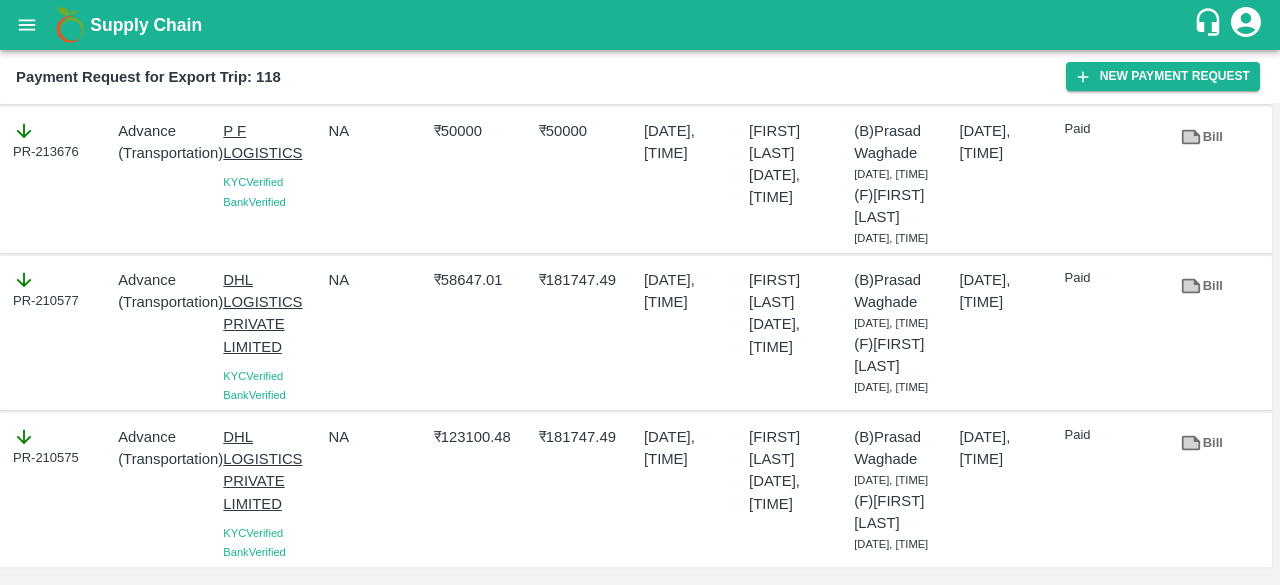 click on "₹  123100.48" at bounding box center [482, 437] 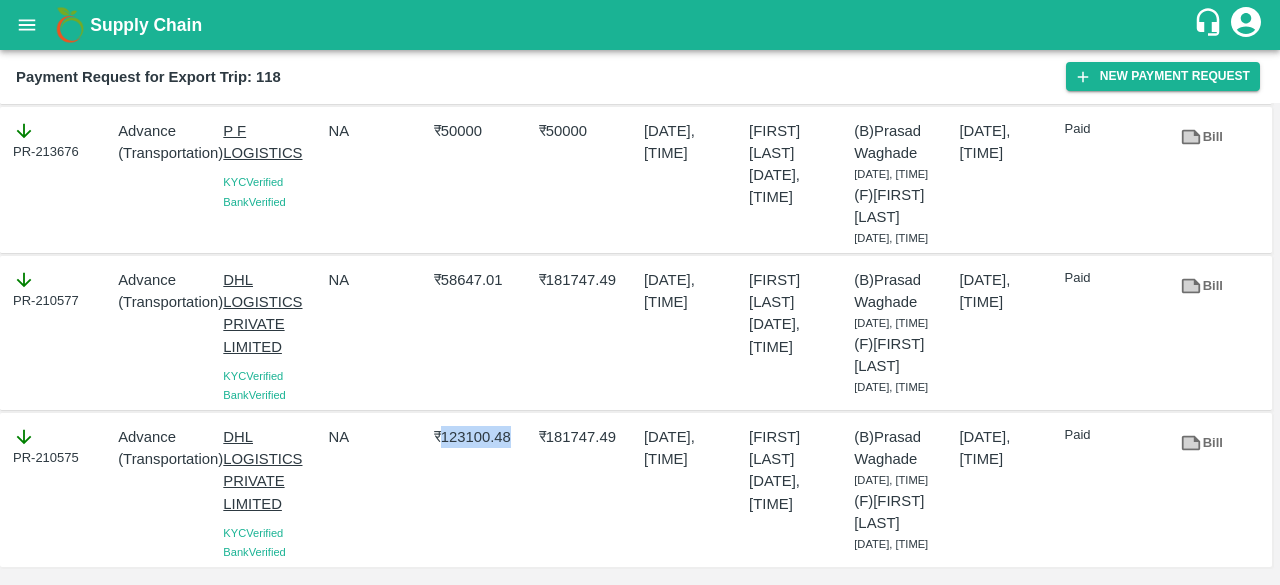 click on "₹  123100.48" at bounding box center [482, 437] 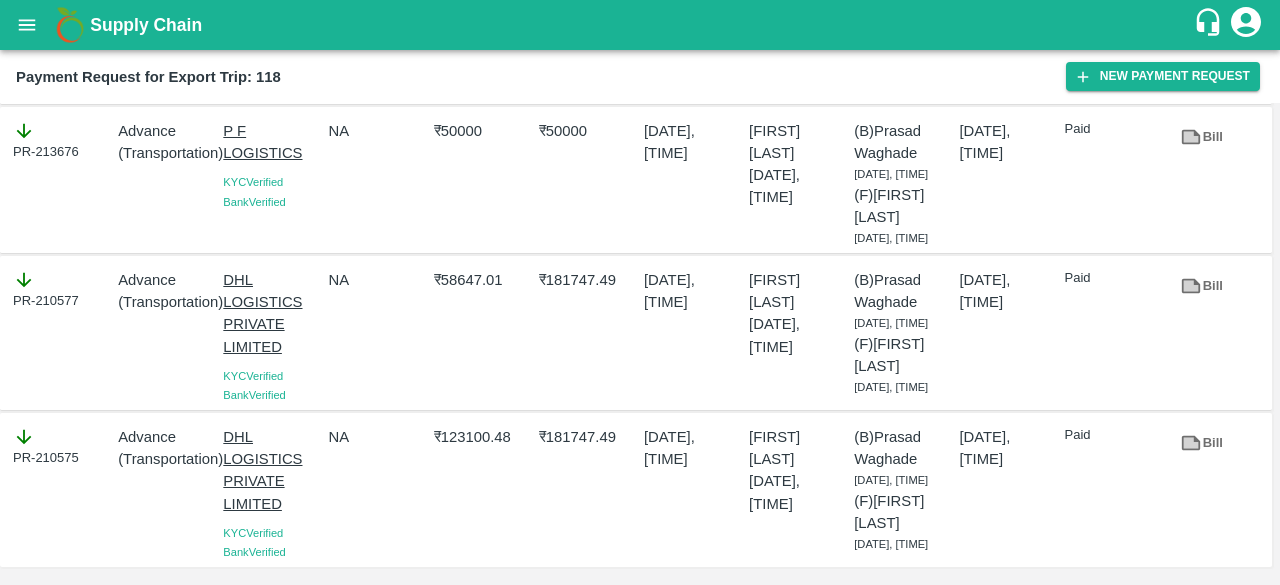 click on "₹  58647.01" at bounding box center (482, 280) 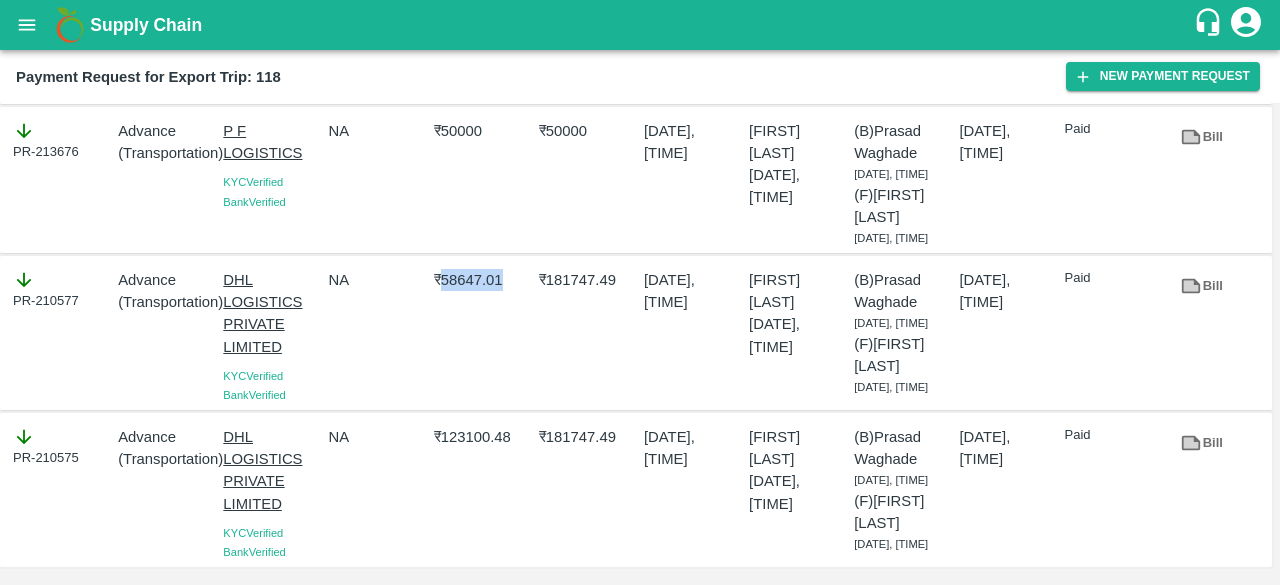click on "₹  58647.01" at bounding box center (482, 280) 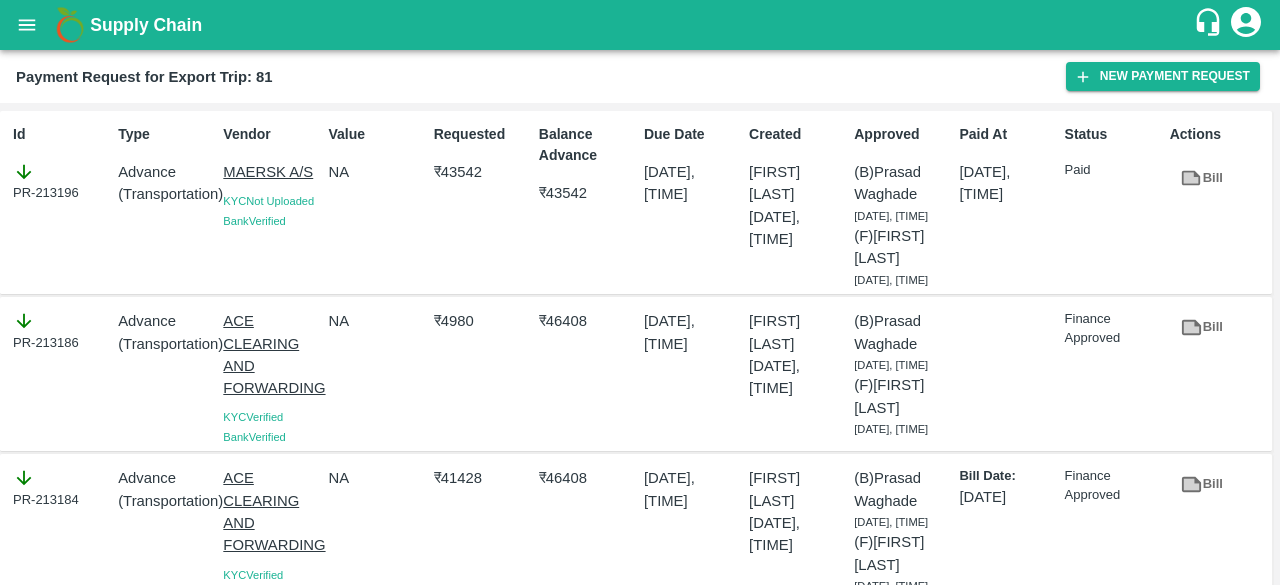 scroll, scrollTop: 0, scrollLeft: 0, axis: both 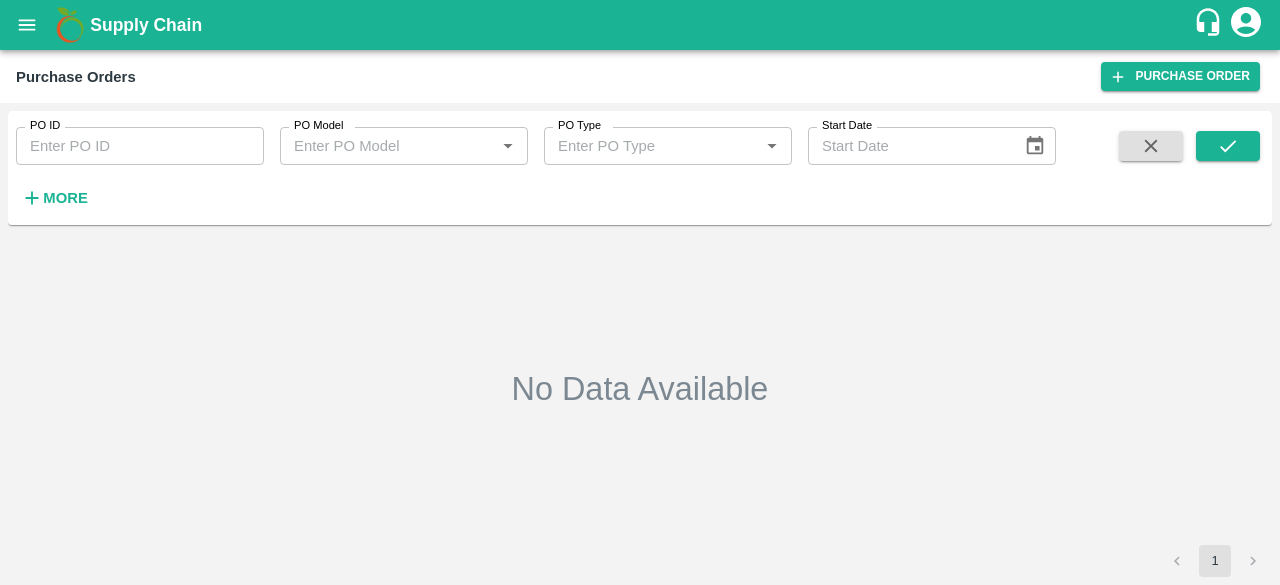 type on "136794" 